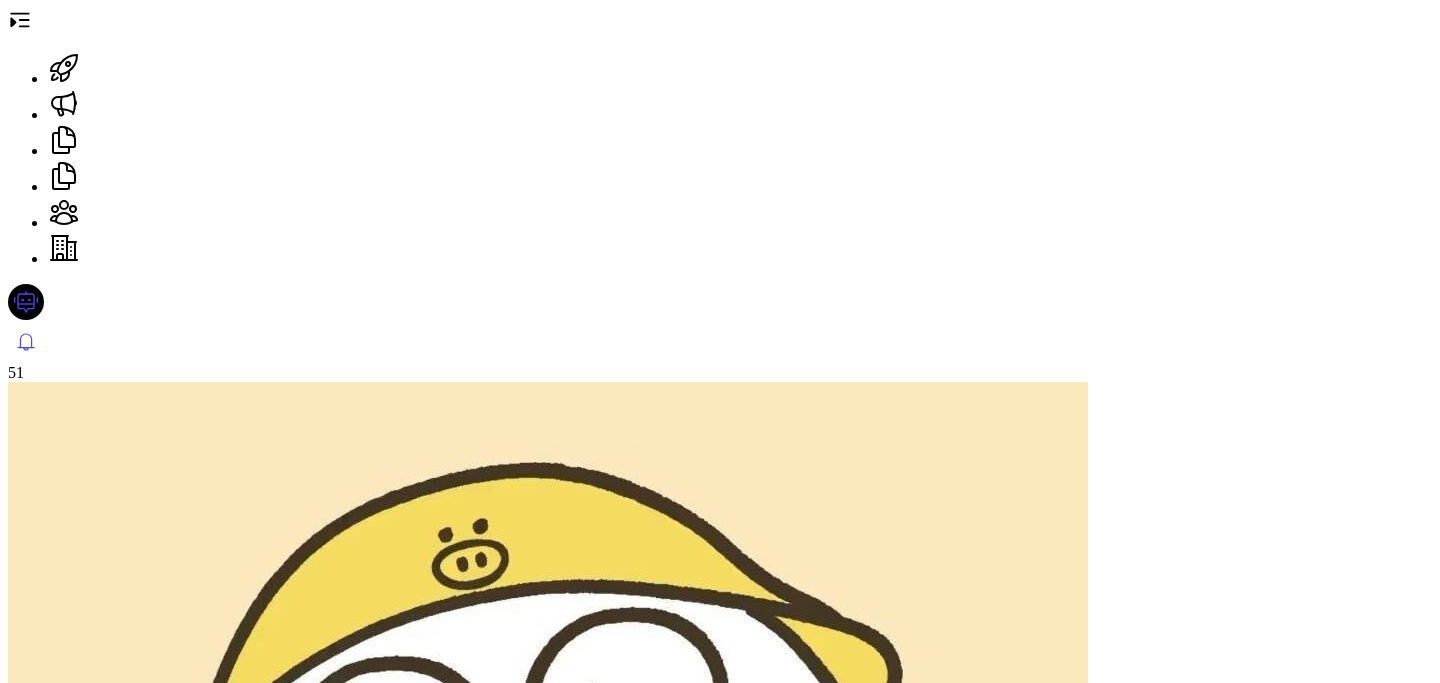 scroll, scrollTop: 0, scrollLeft: 0, axis: both 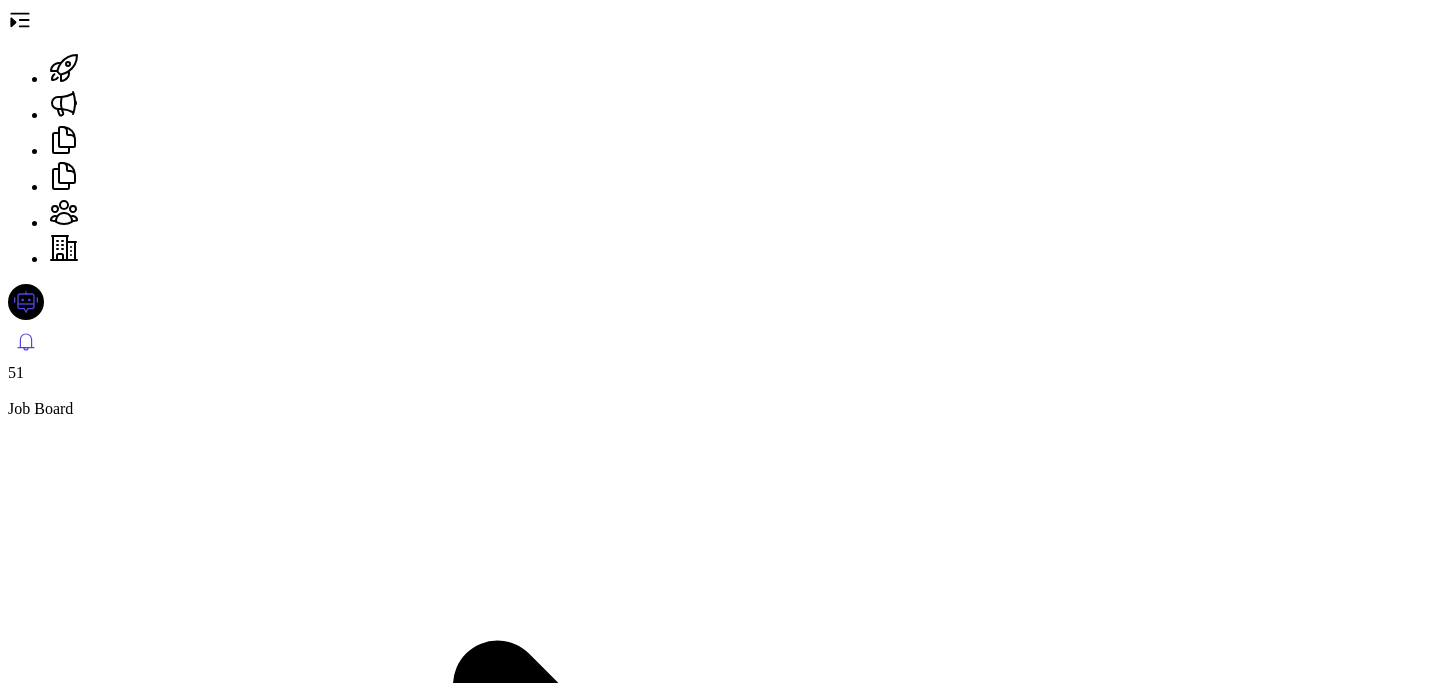 click on "-" at bounding box center (10, 1875) 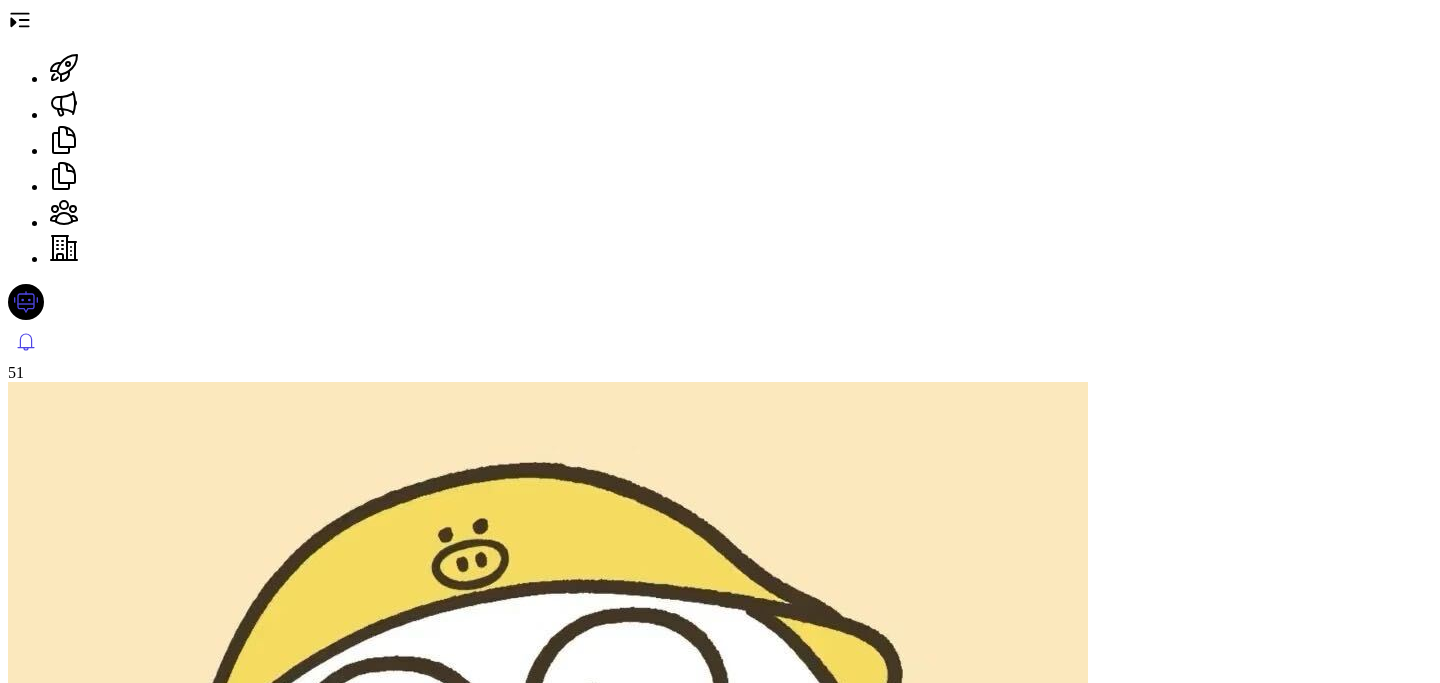 click on "2" at bounding box center (67, 6143) 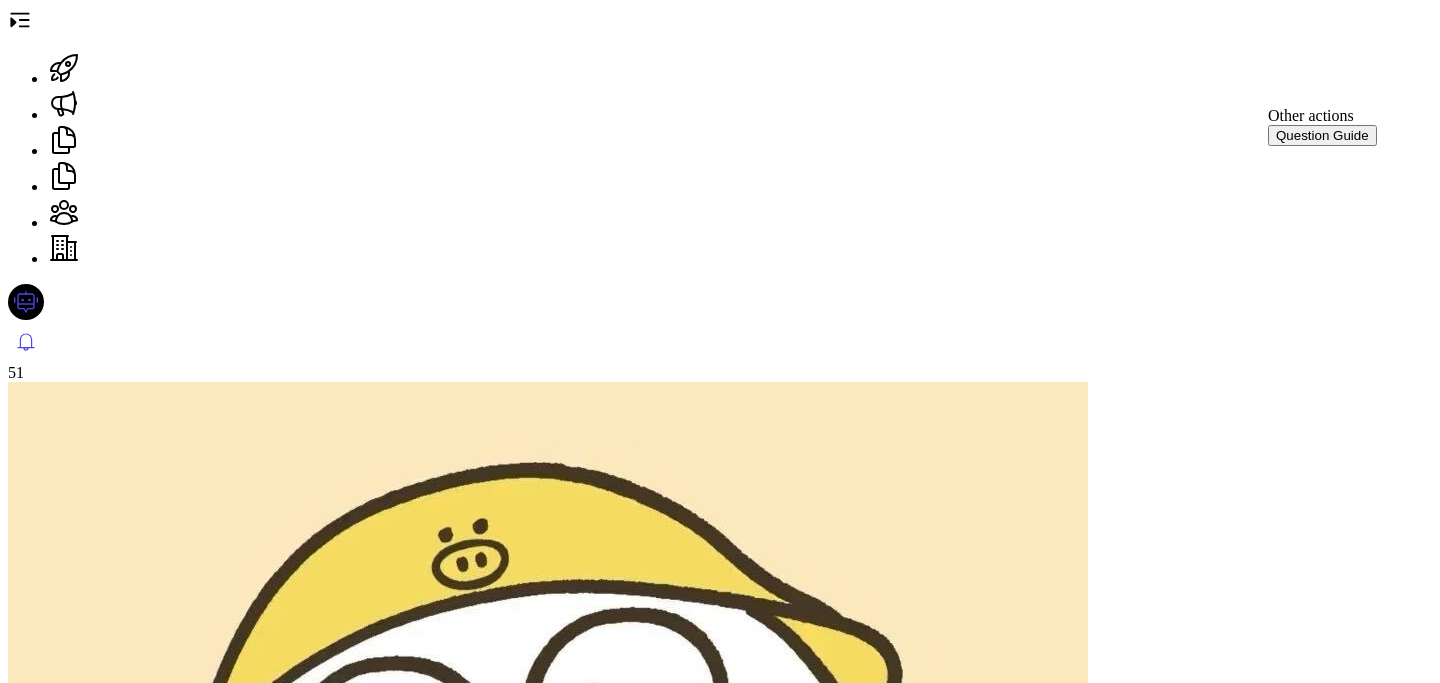 click at bounding box center (212, 11293) 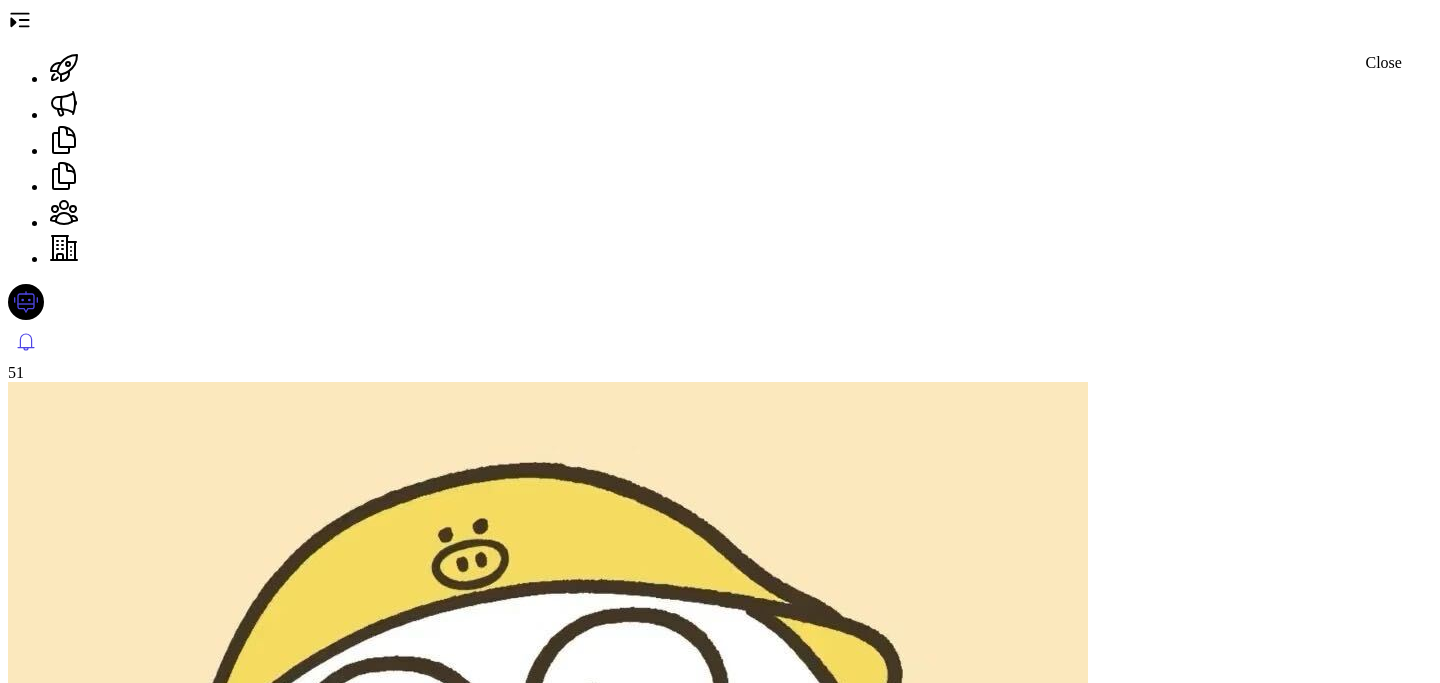 click at bounding box center (16, 11178) 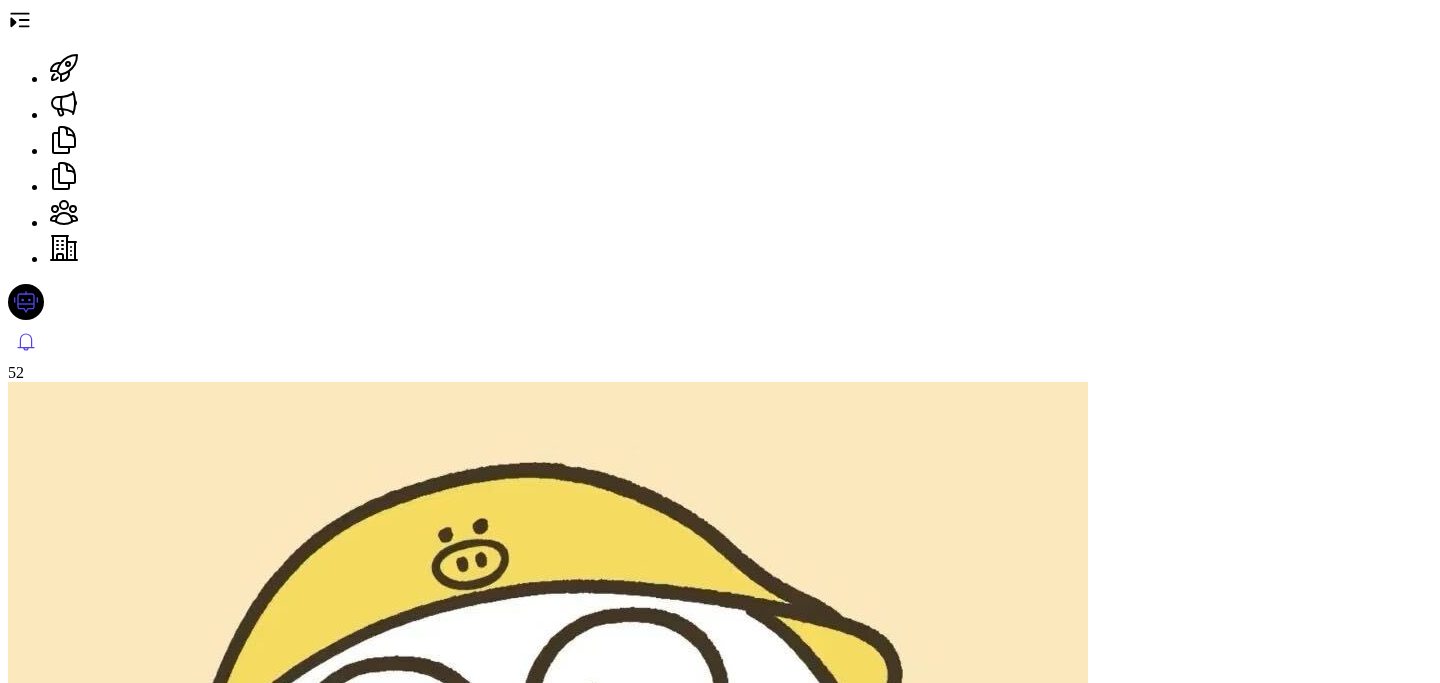 click on "Round 3 1" at bounding box center [720, 9750] 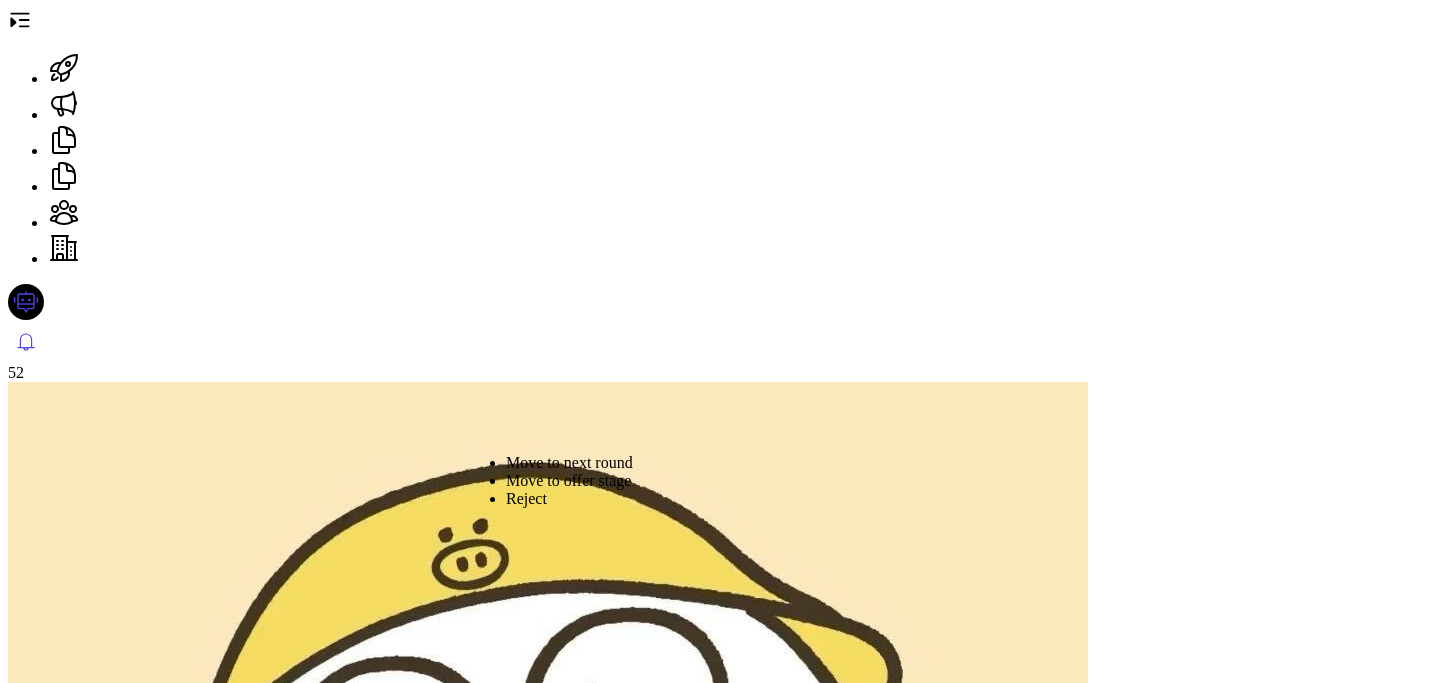 click on "Move to next round" at bounding box center (610, 463) 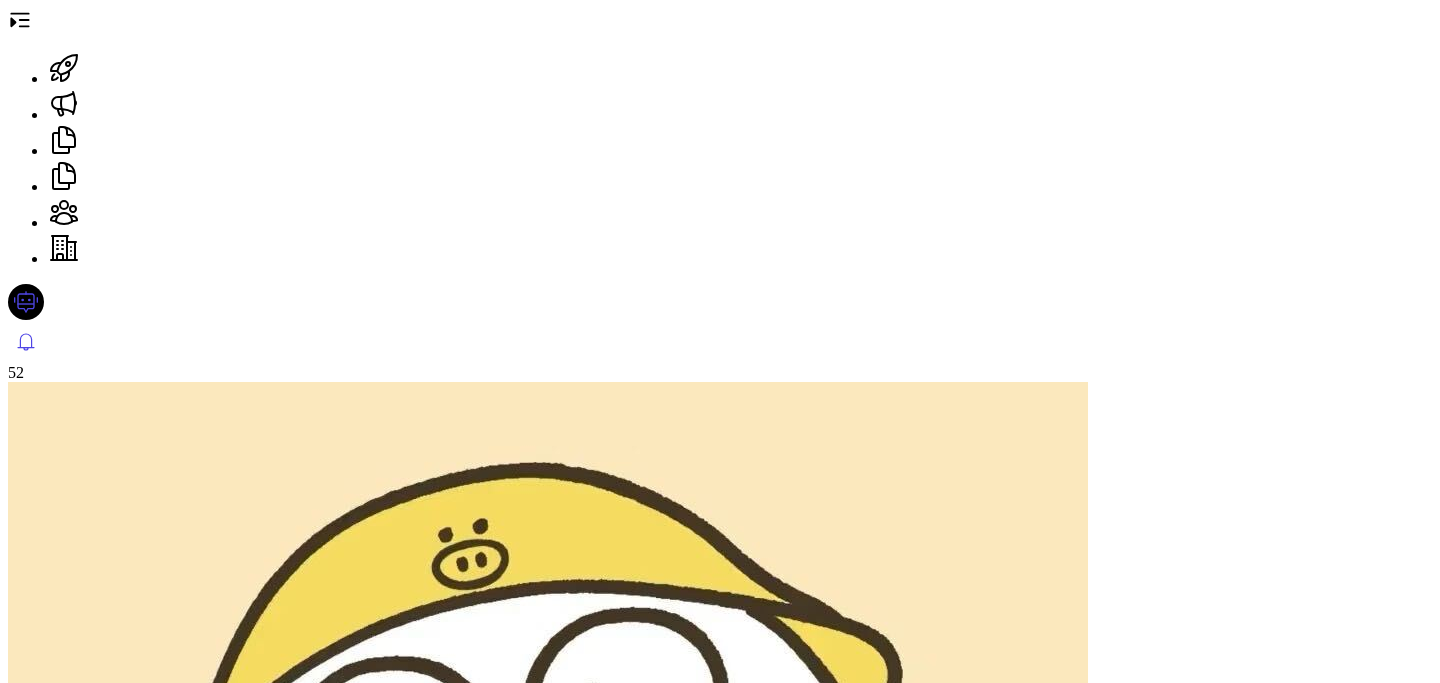 click on "Candidate Ability" at bounding box center [65, 15870] 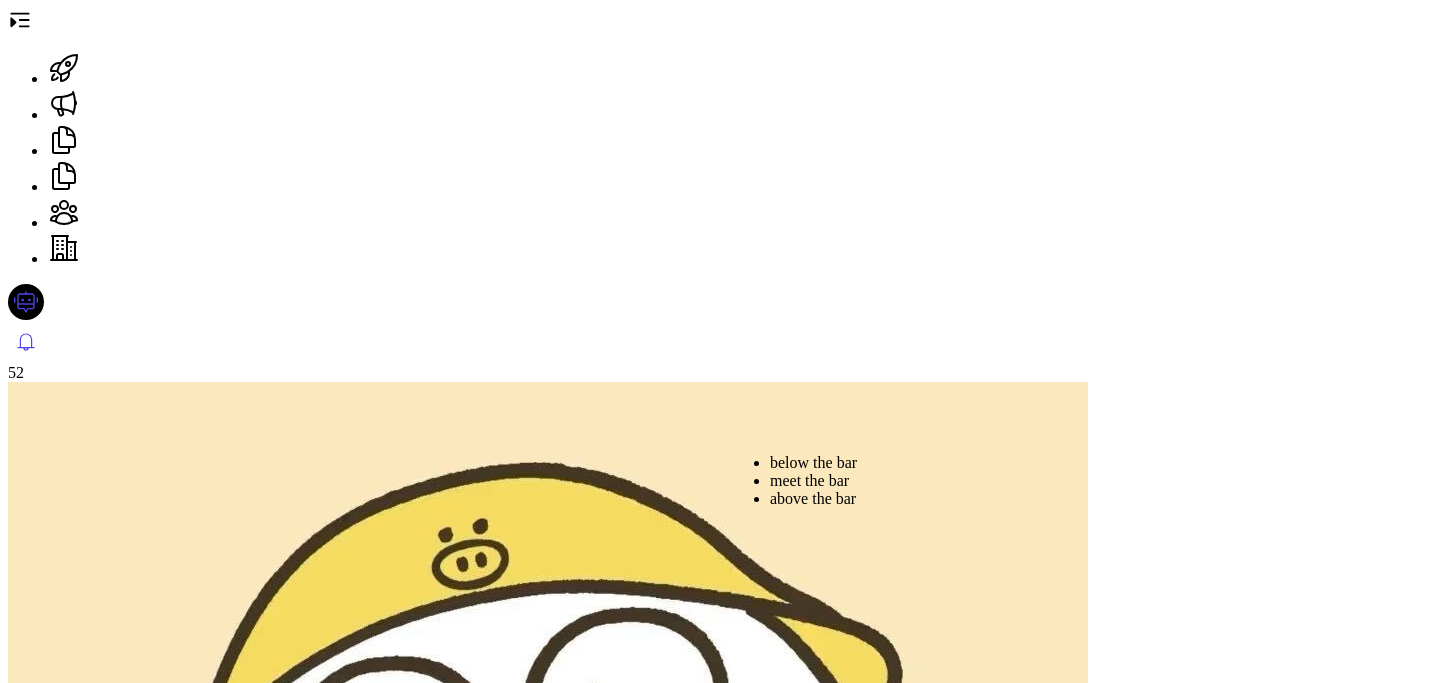 click on "meet the bar" at bounding box center [874, 481] 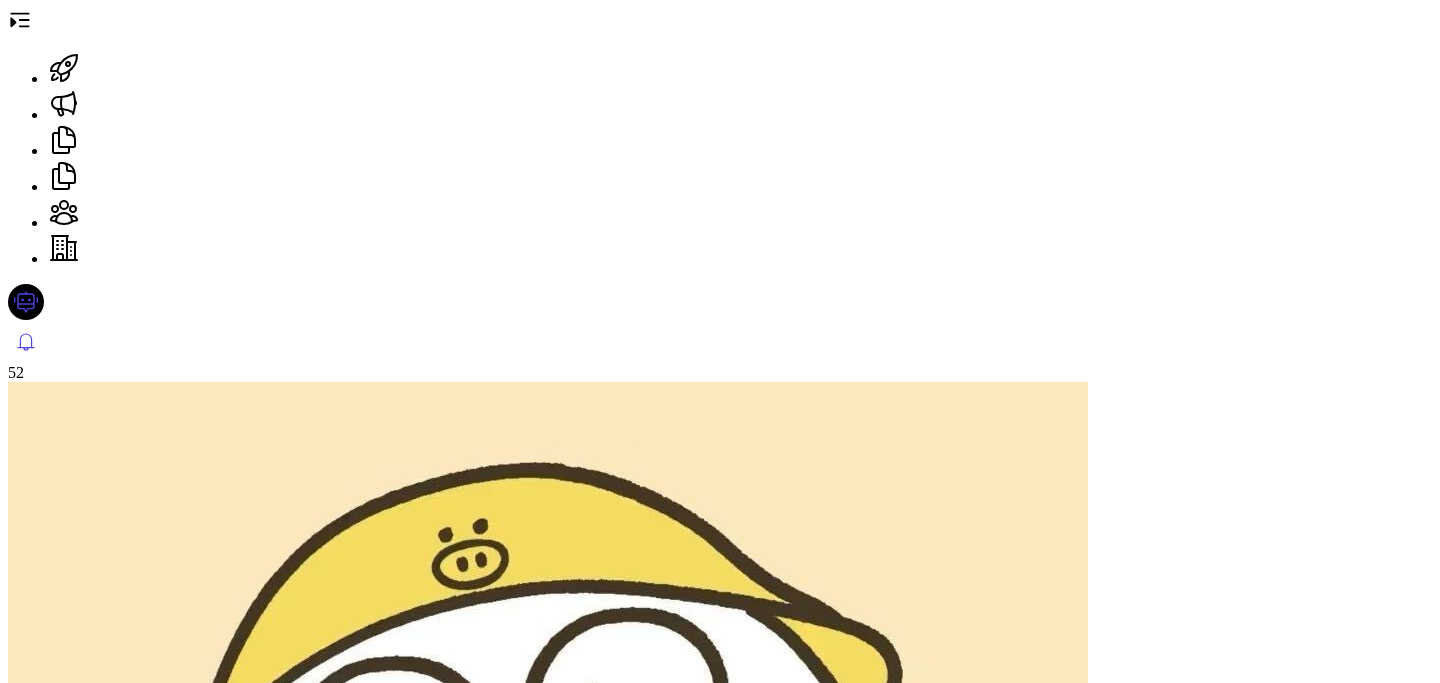 click at bounding box center [85, 17365] 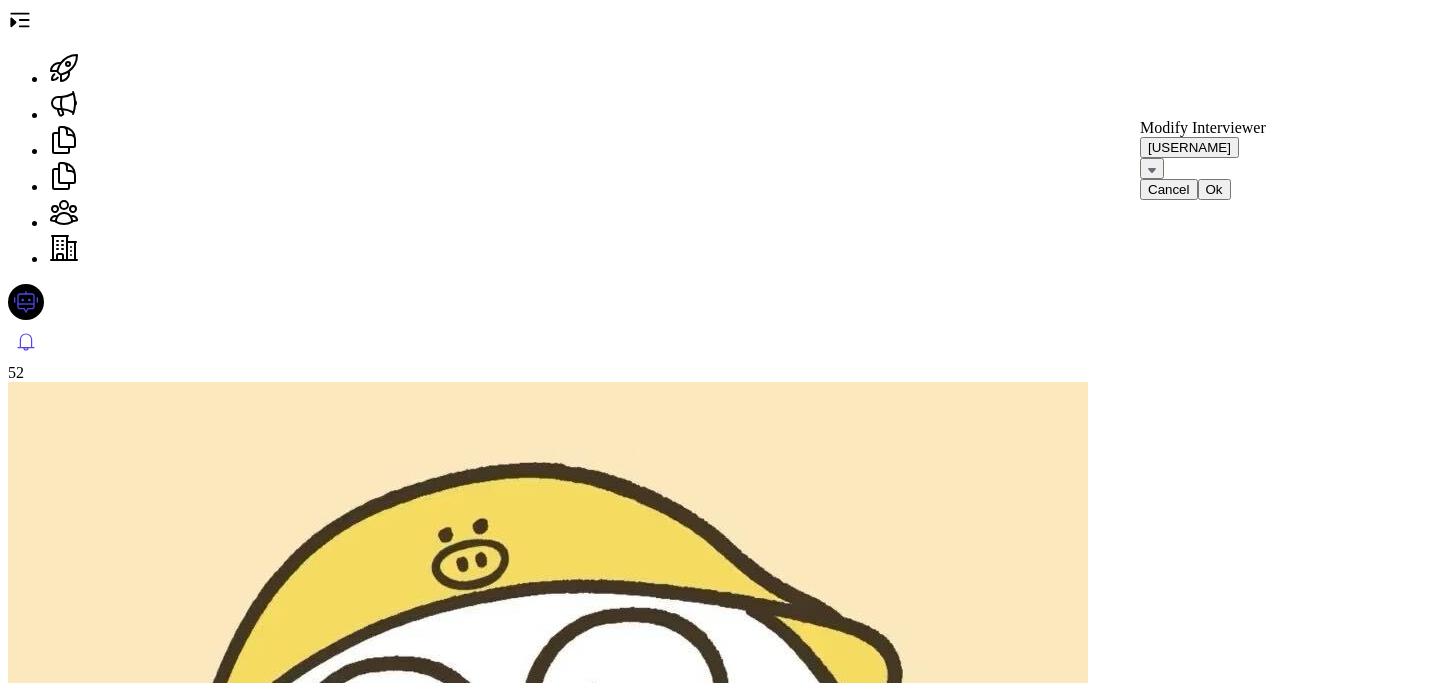 click on "benny" at bounding box center (1203, 158) 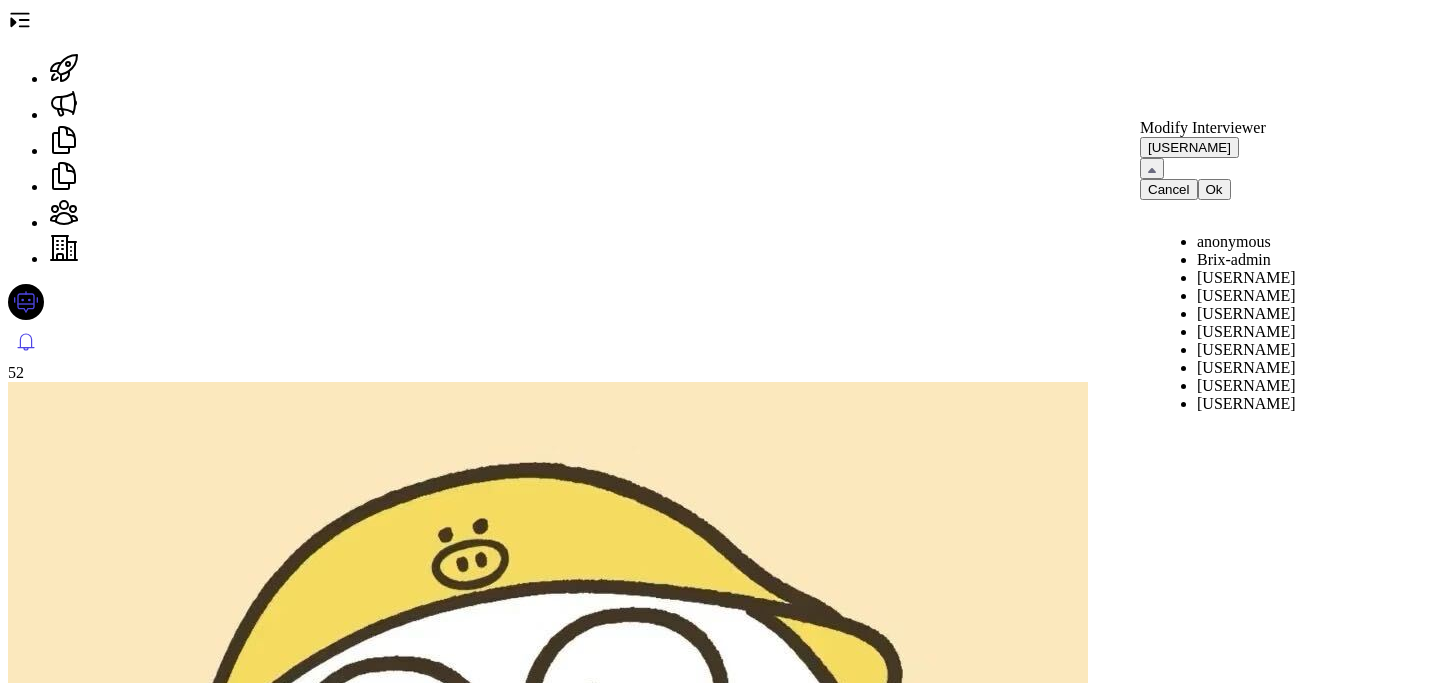 scroll, scrollTop: 172, scrollLeft: 0, axis: vertical 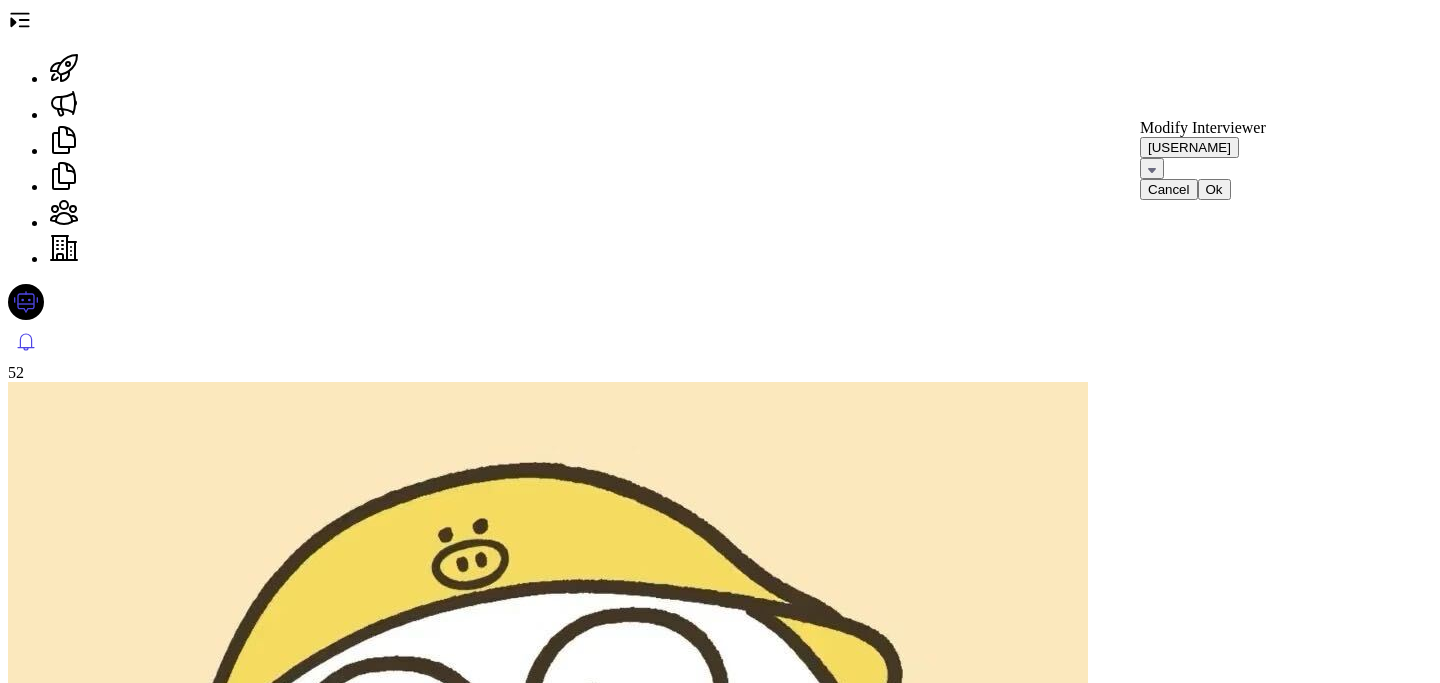 click on "Ok" at bounding box center (1214, 189) 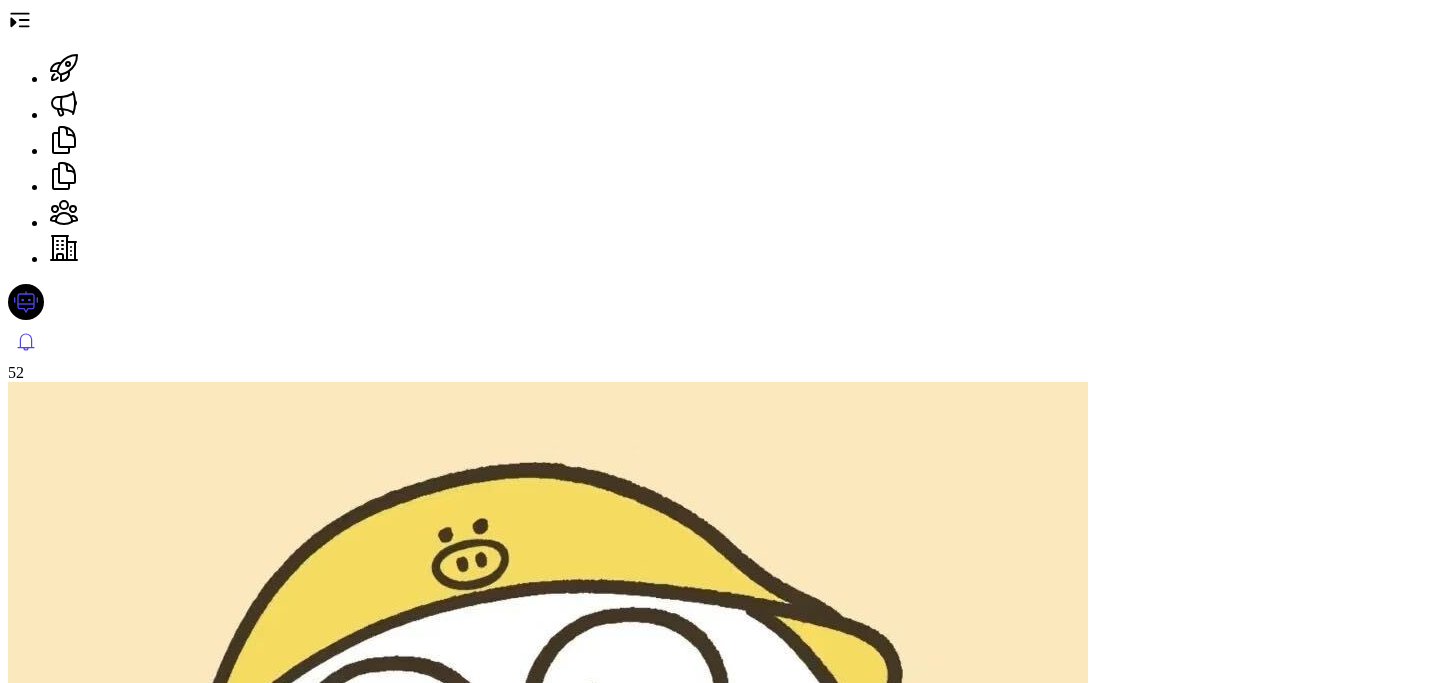 click at bounding box center [724, 11126] 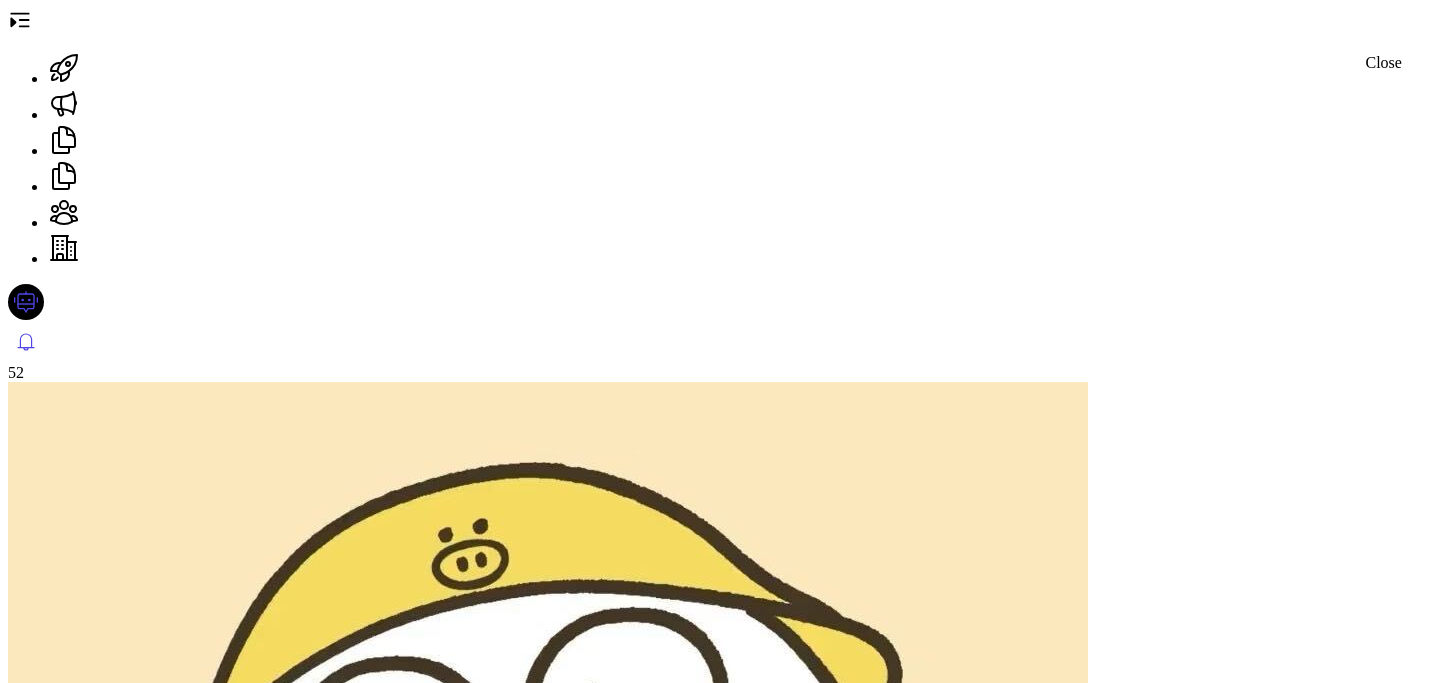 click at bounding box center [16, 11178] 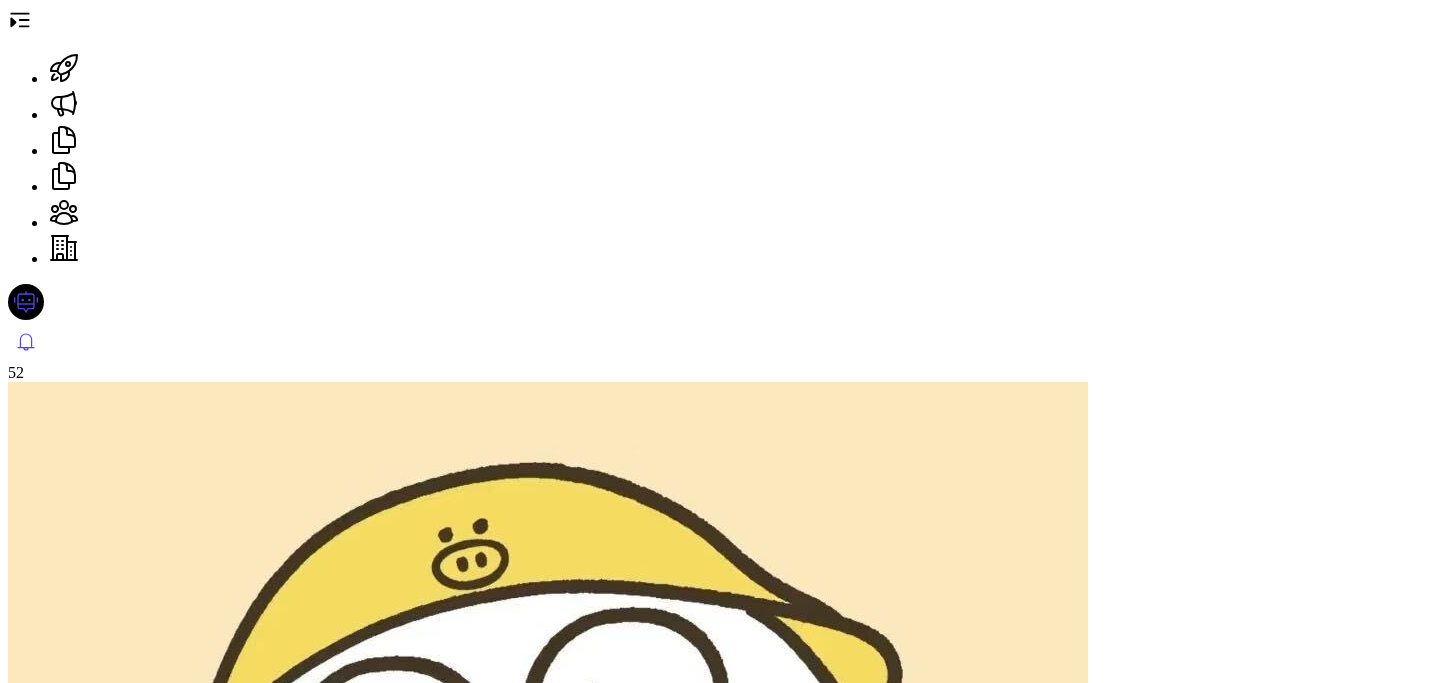 click on "Round 2 1" at bounding box center (720, 8304) 